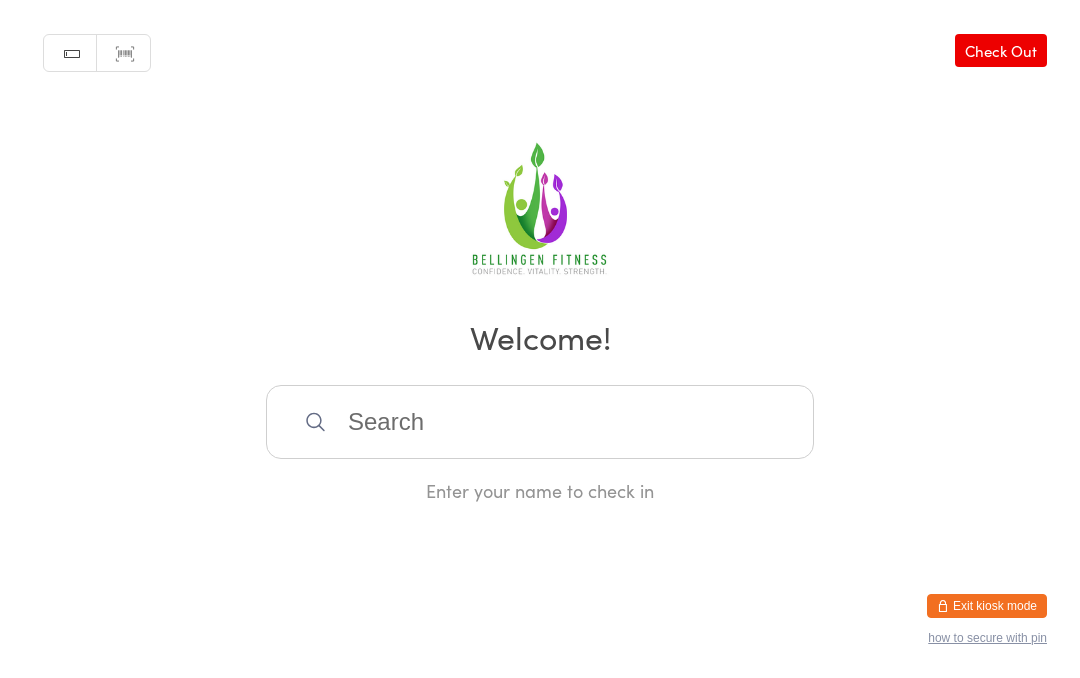 scroll, scrollTop: 402, scrollLeft: 0, axis: vertical 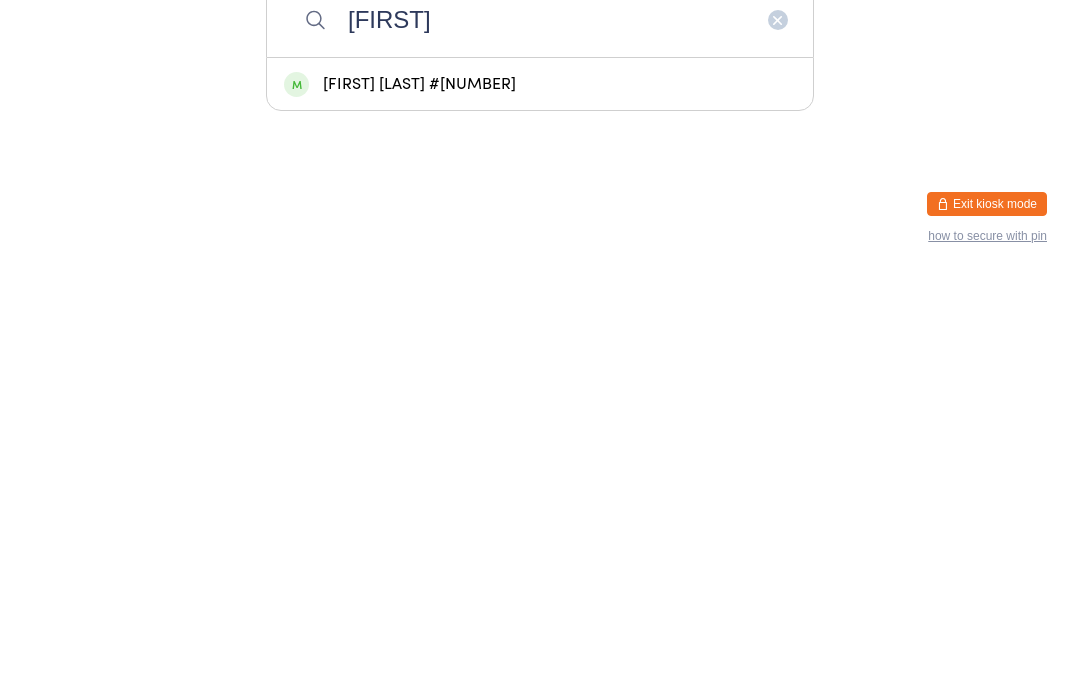type on "[FIRST]" 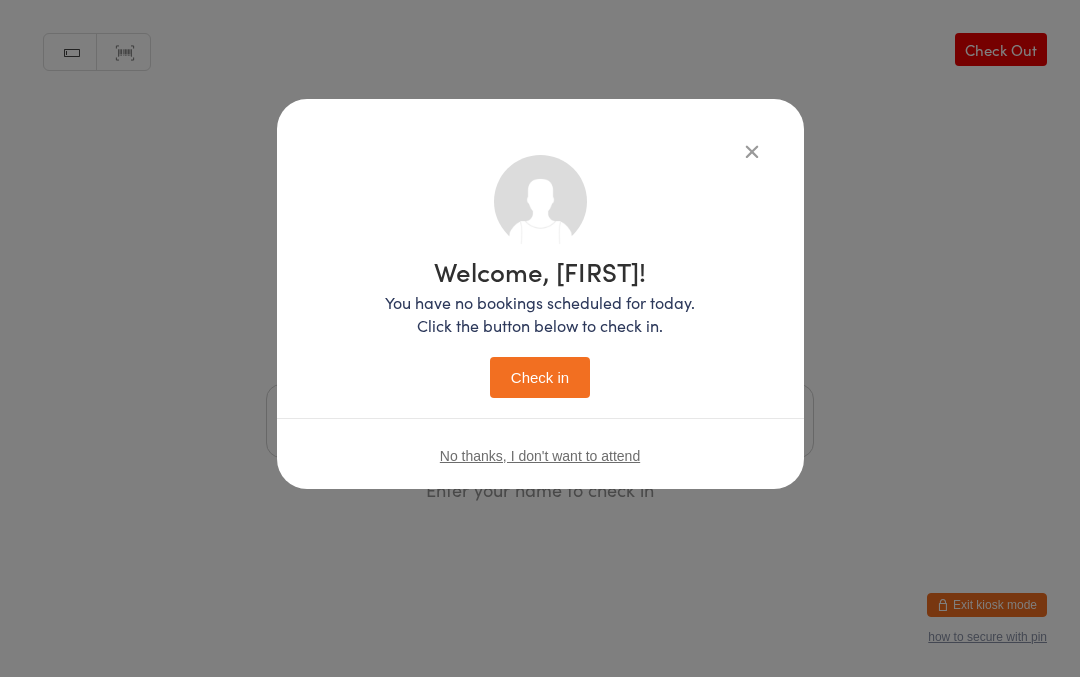 click on "Check in" at bounding box center [540, 378] 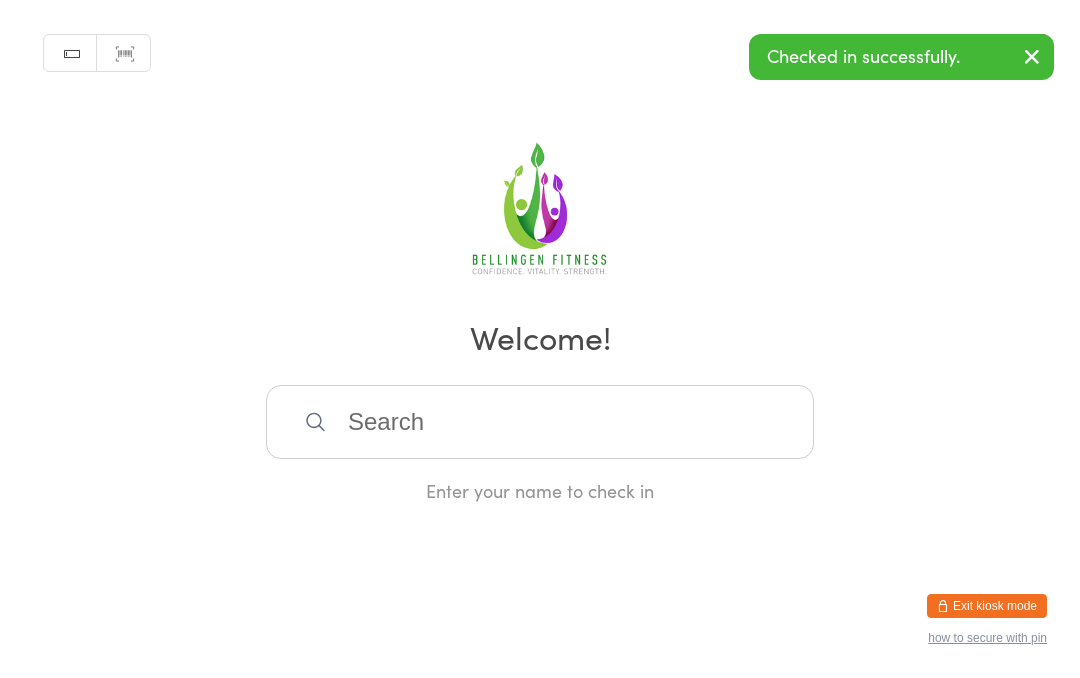 click at bounding box center [540, 422] 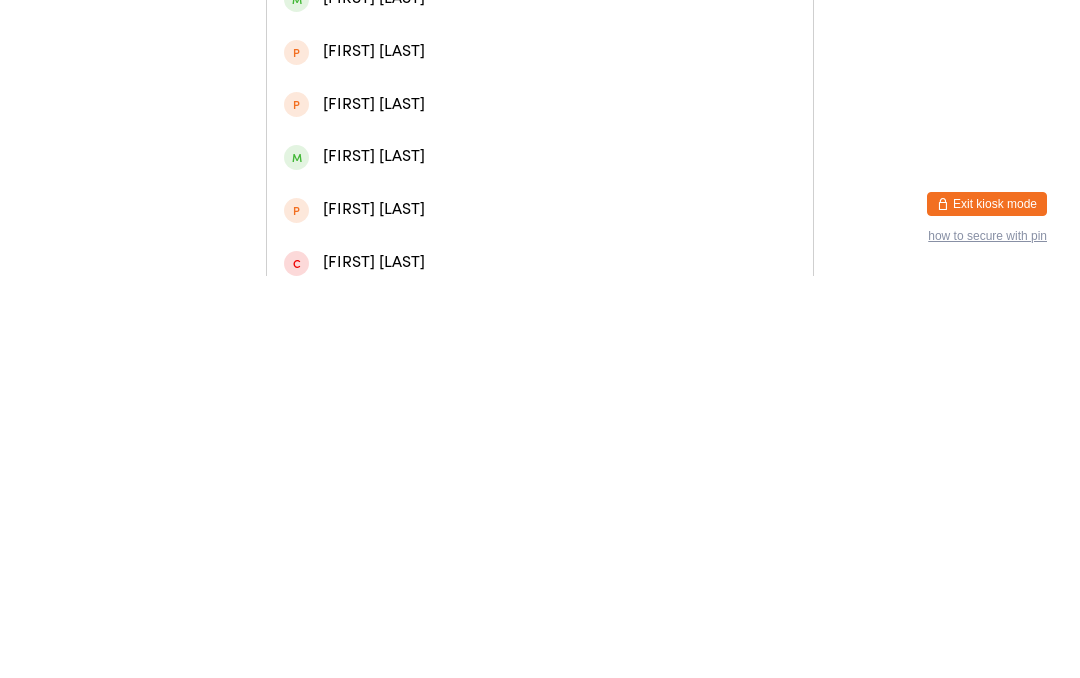 type on "[FIRST]" 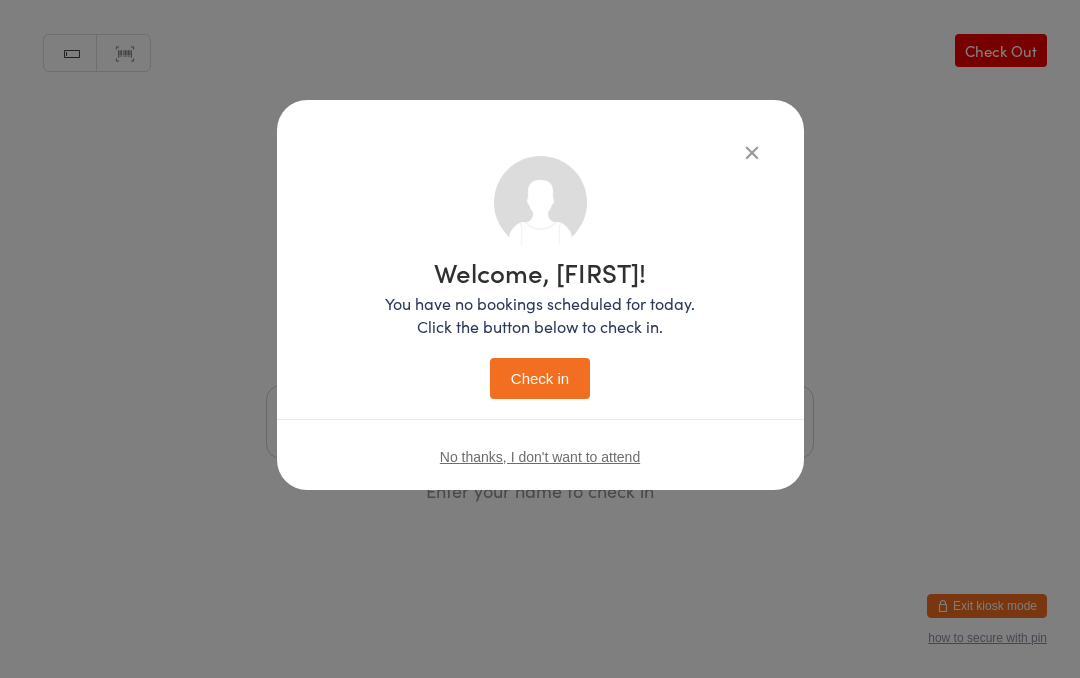 click on "Check in" at bounding box center (540, 378) 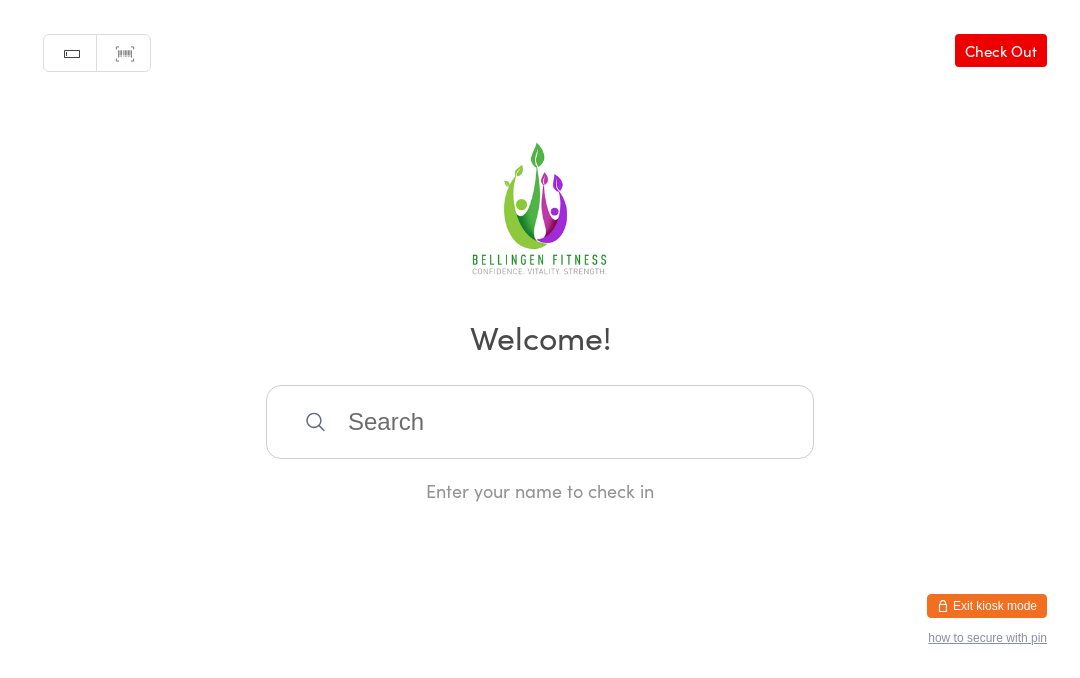 click at bounding box center [540, 422] 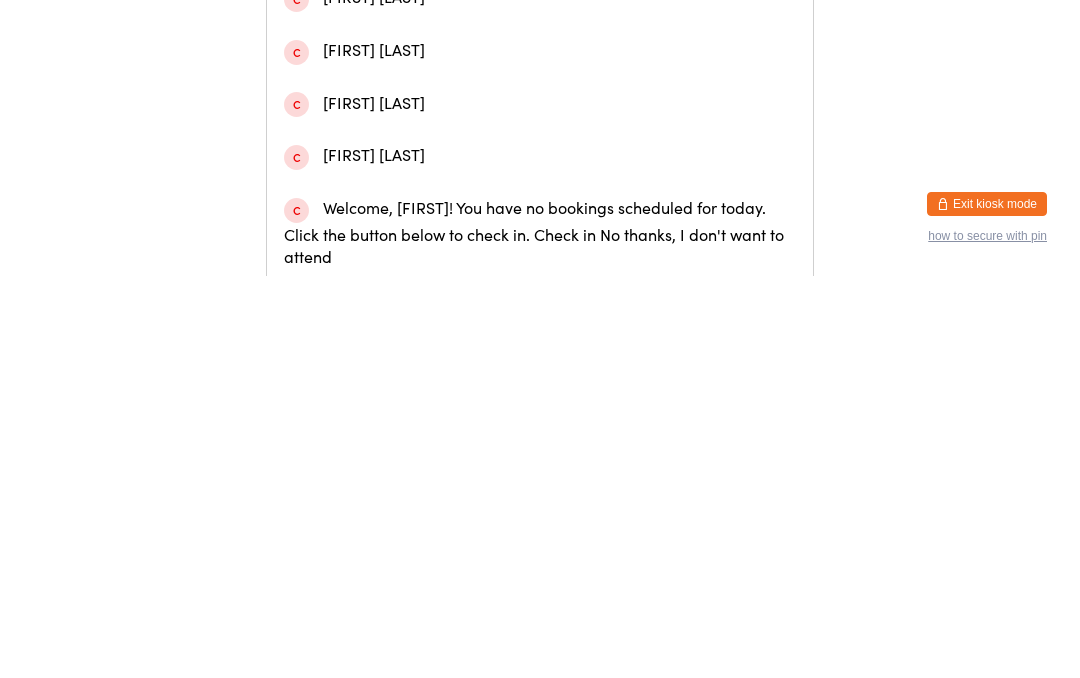 type on "[FIRST] [LAST]" 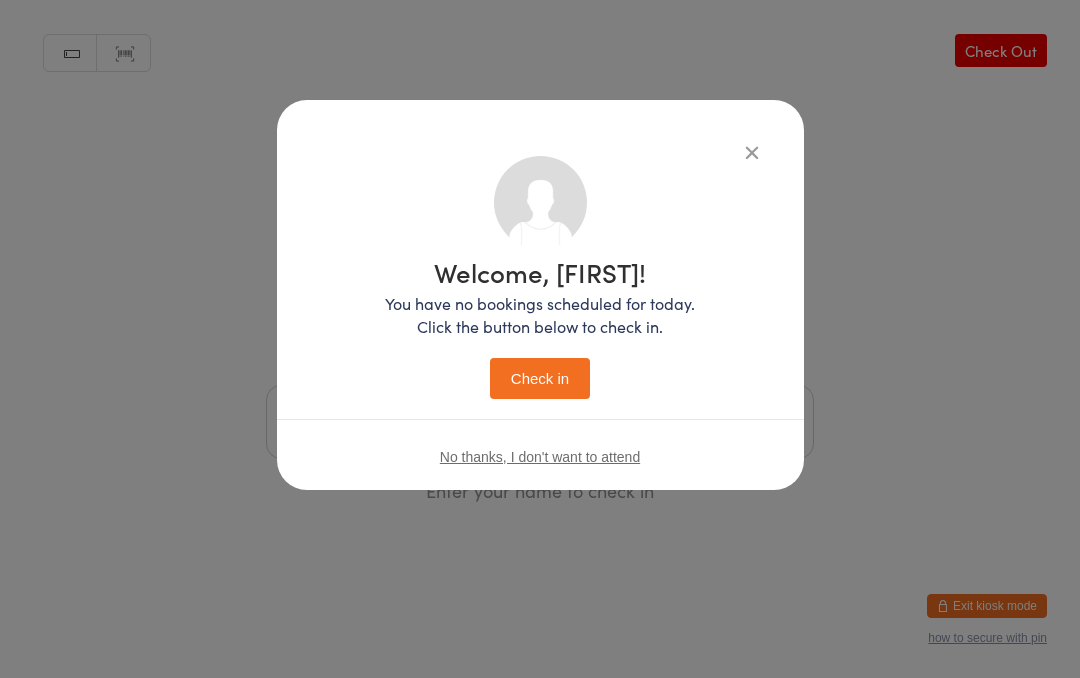 click on "Check in" at bounding box center (540, 378) 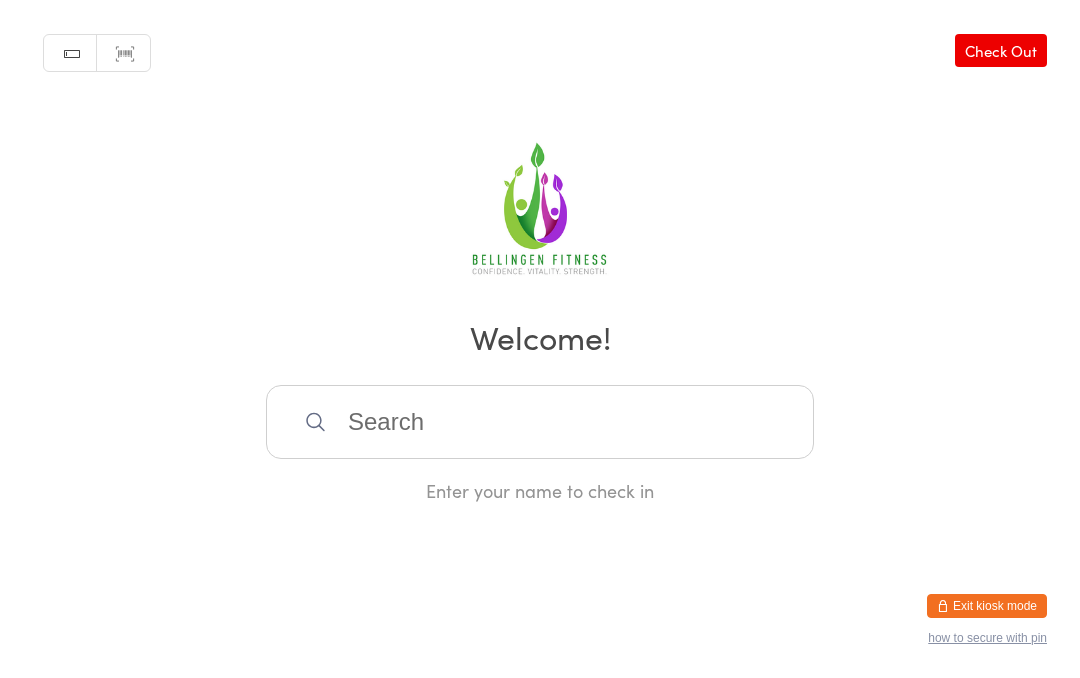 click at bounding box center [540, 422] 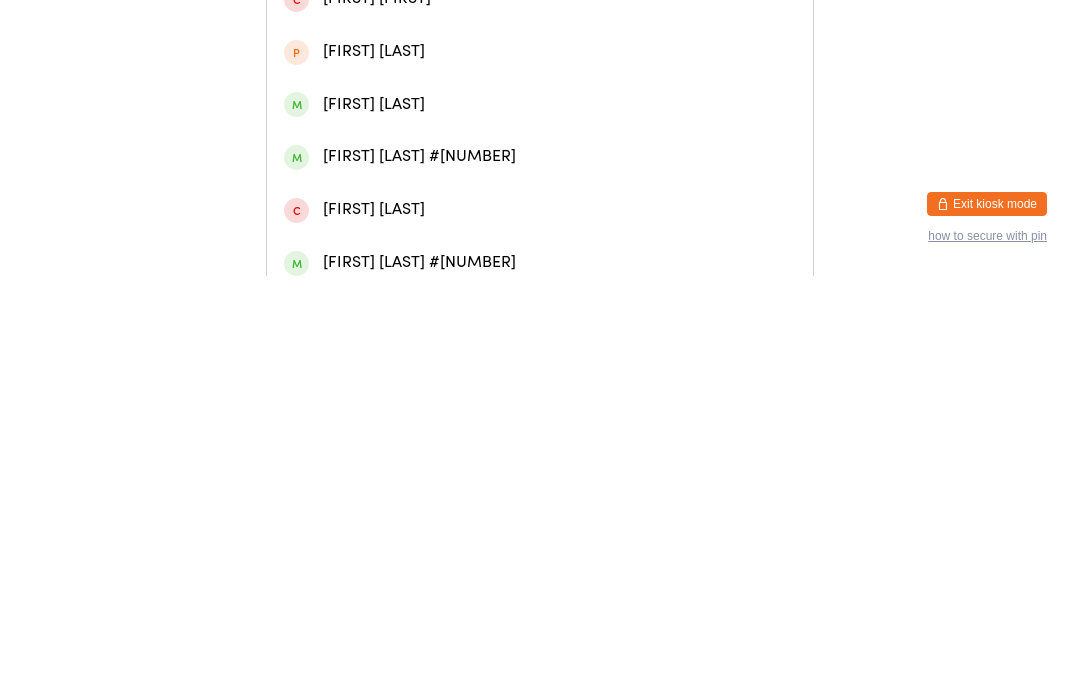 type on "[FIRST] [LAST]" 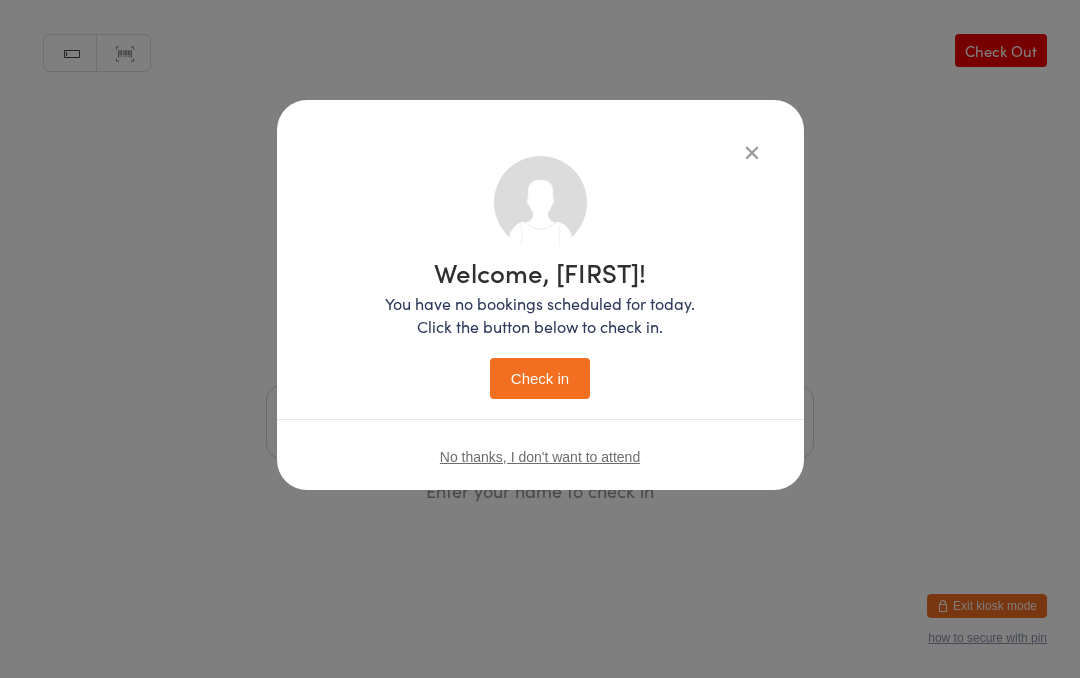 click on "Check in" at bounding box center (540, 378) 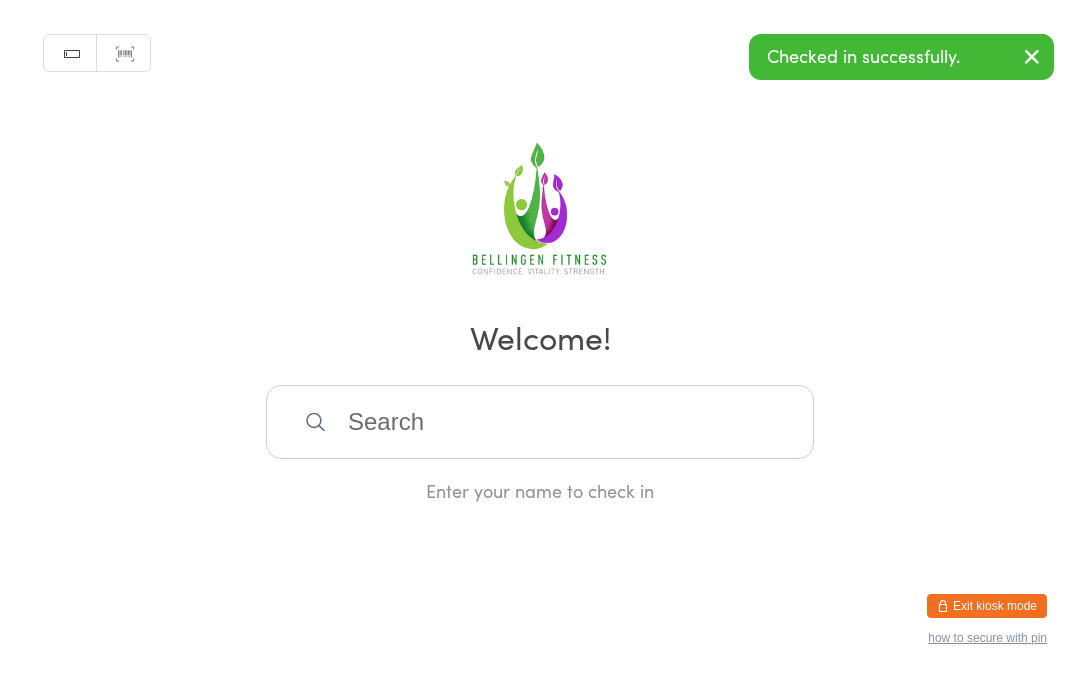 click on "Manual search Scanner input Check Out Welcome! Enter your name to check in" at bounding box center [540, 251] 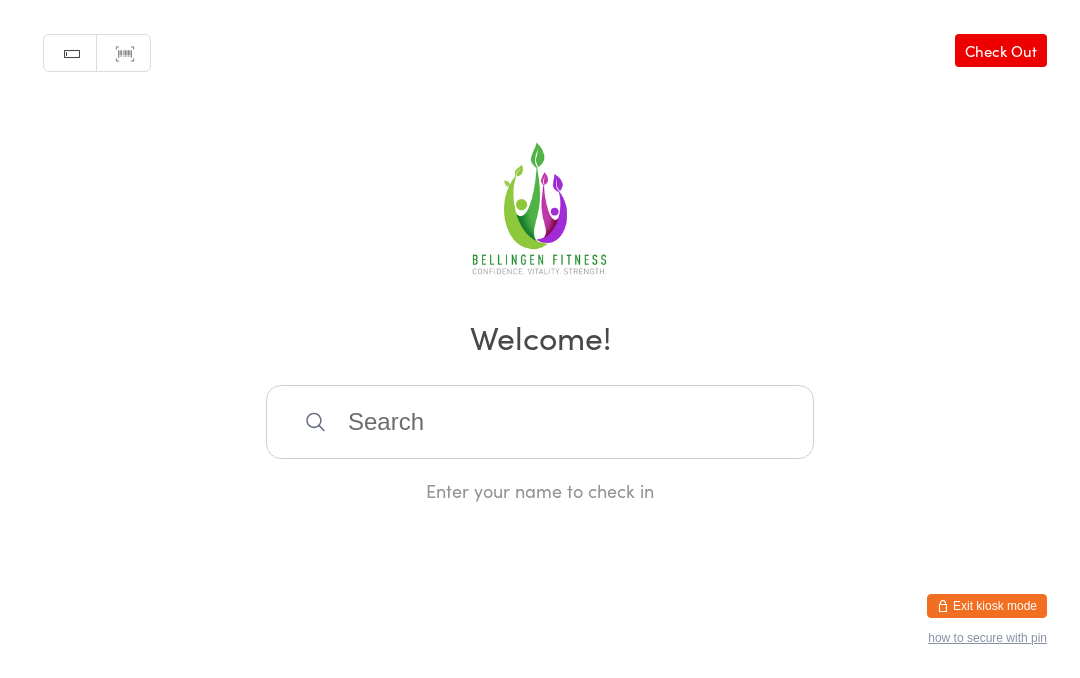 click at bounding box center [540, 422] 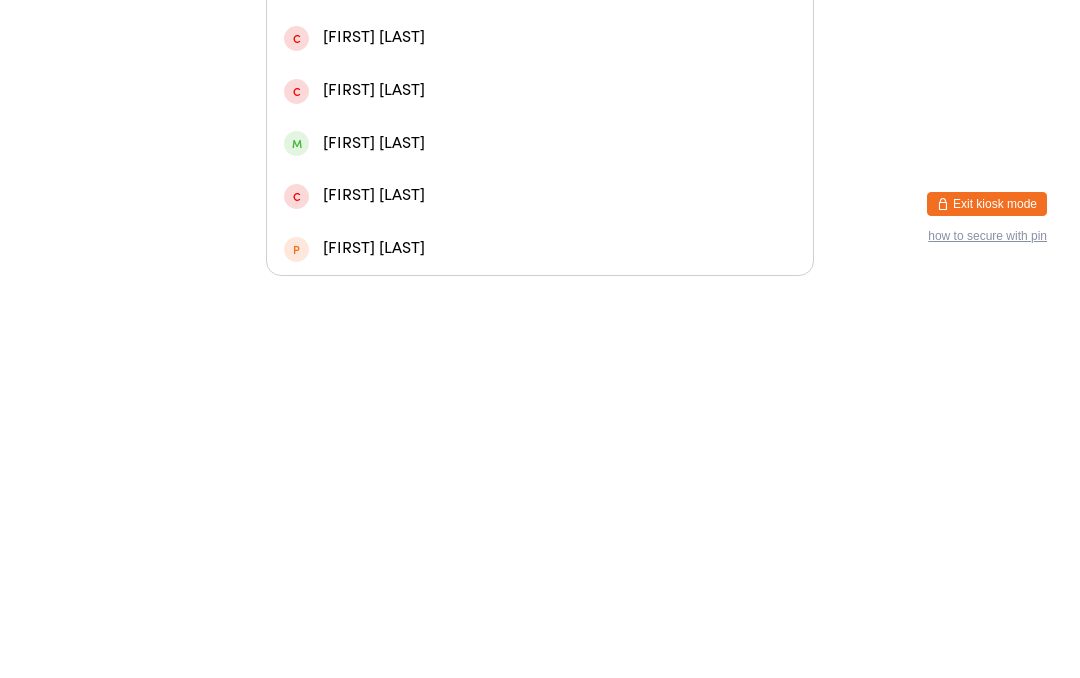 type on "Amber" 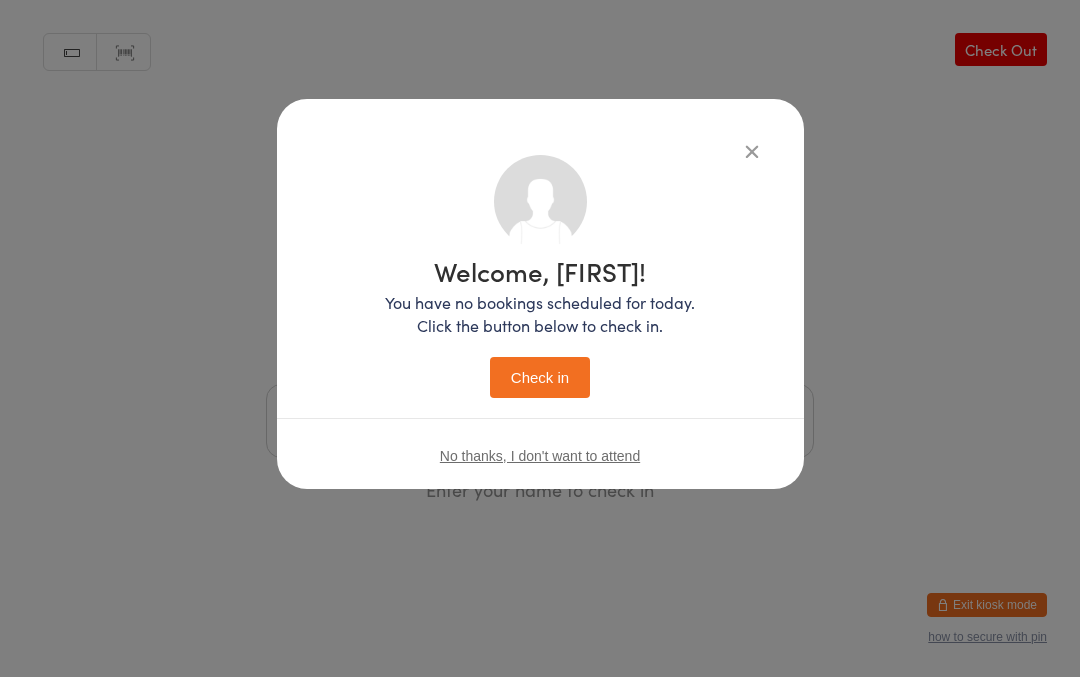 click on "Check in" at bounding box center [540, 378] 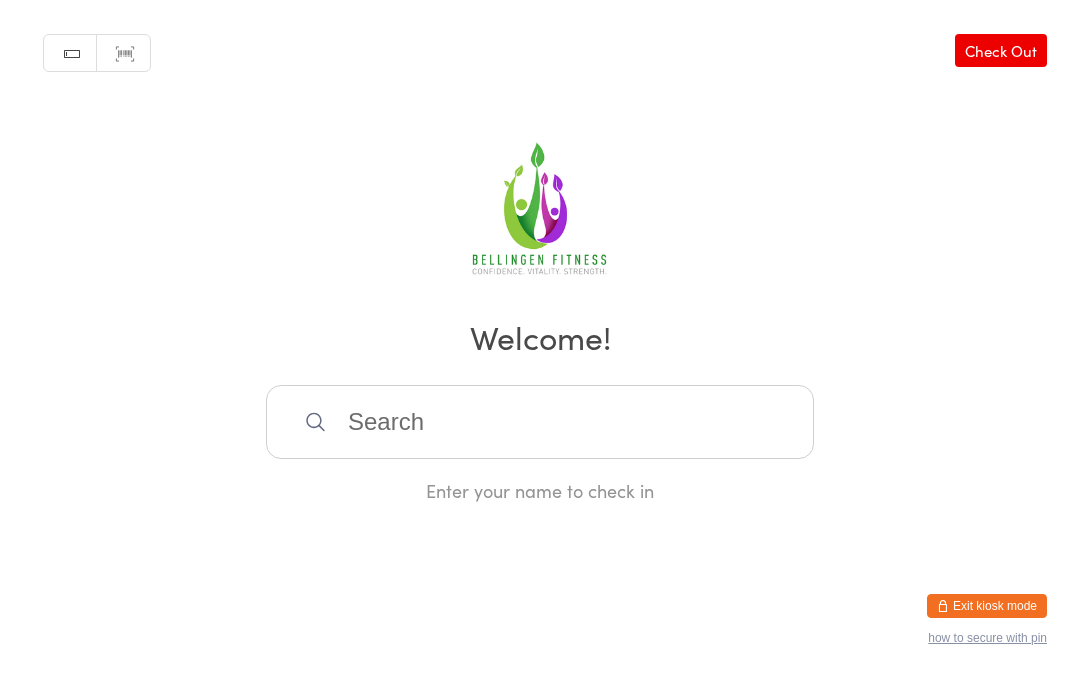 click at bounding box center [540, 422] 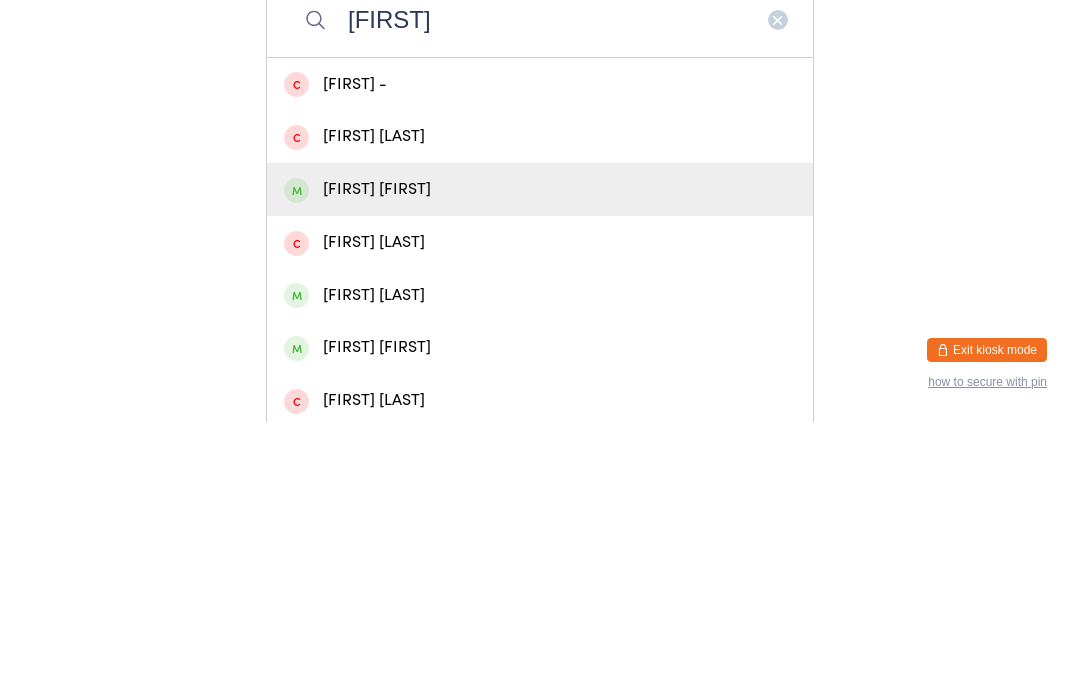 scroll, scrollTop: 147, scrollLeft: 0, axis: vertical 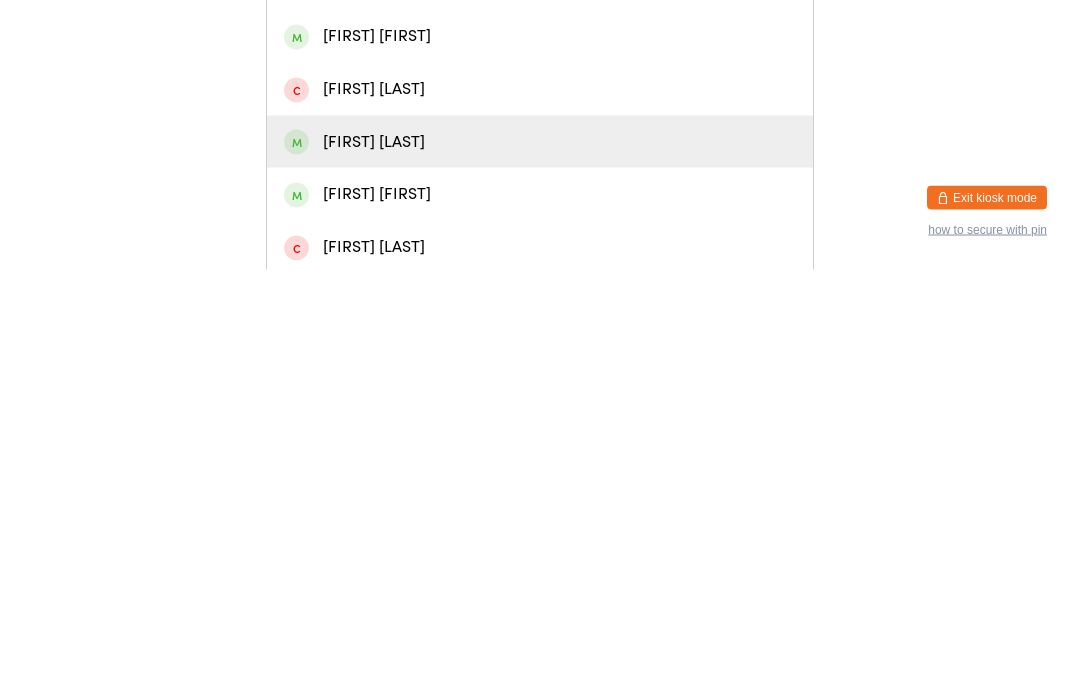 type on "[FIRST]" 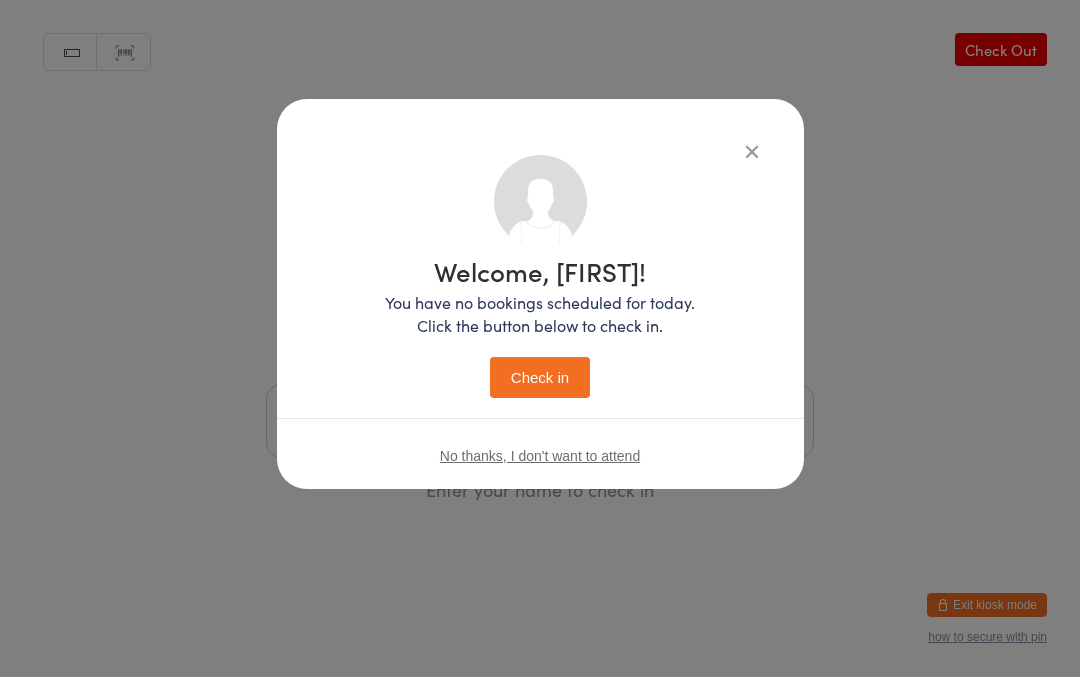 click on "Check in" at bounding box center (540, 378) 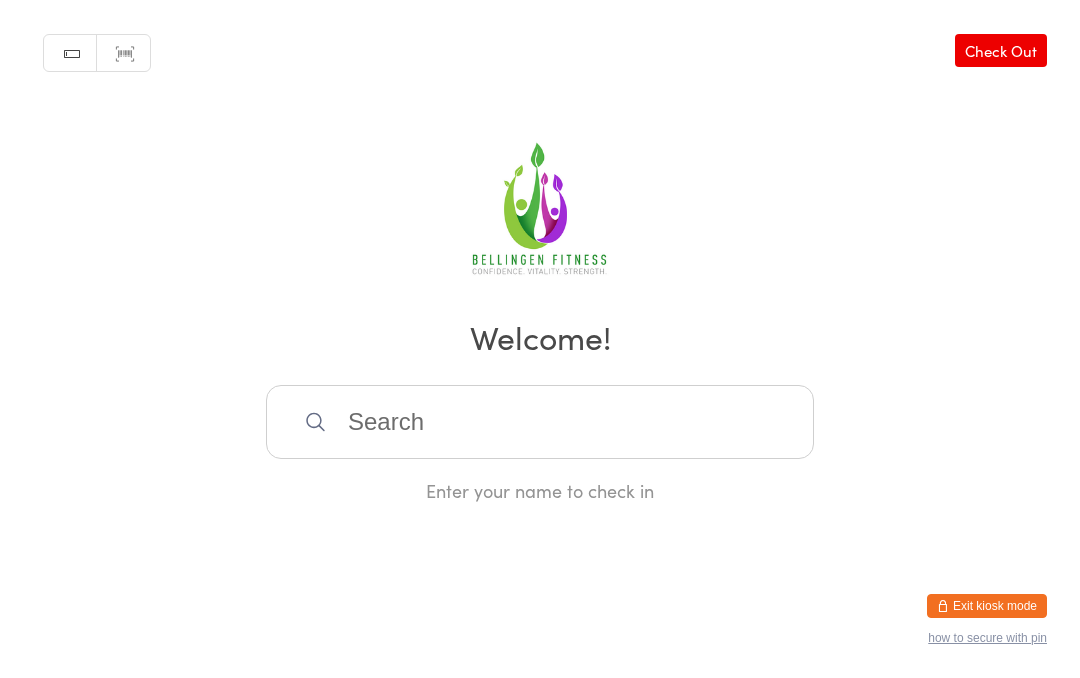 click at bounding box center [540, 422] 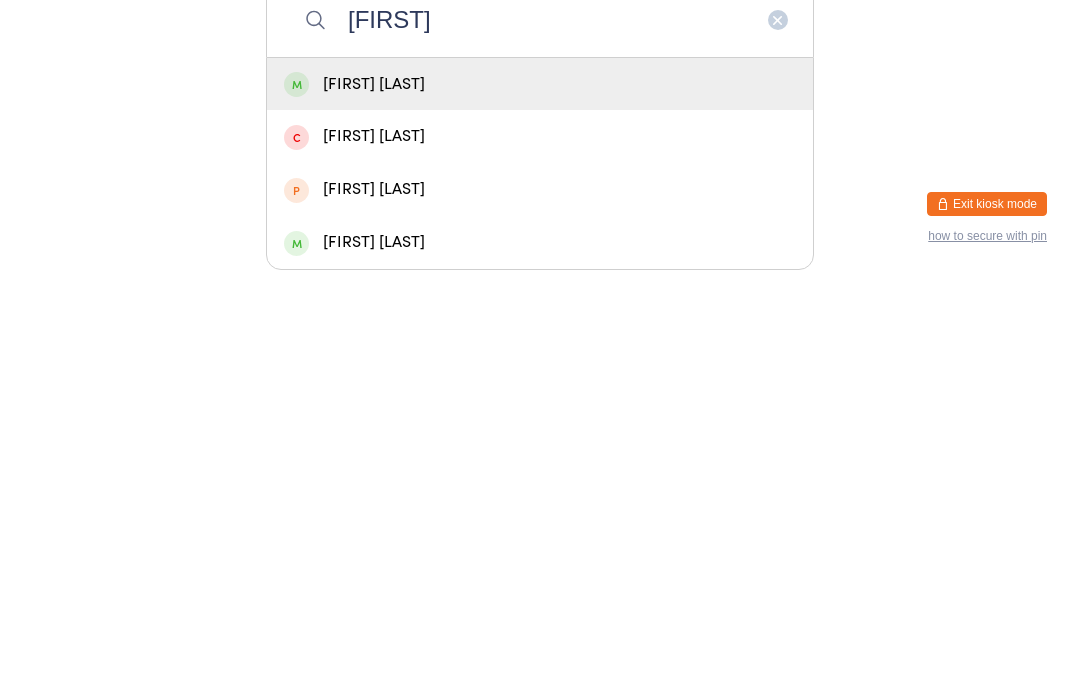 type on "[FIRST]" 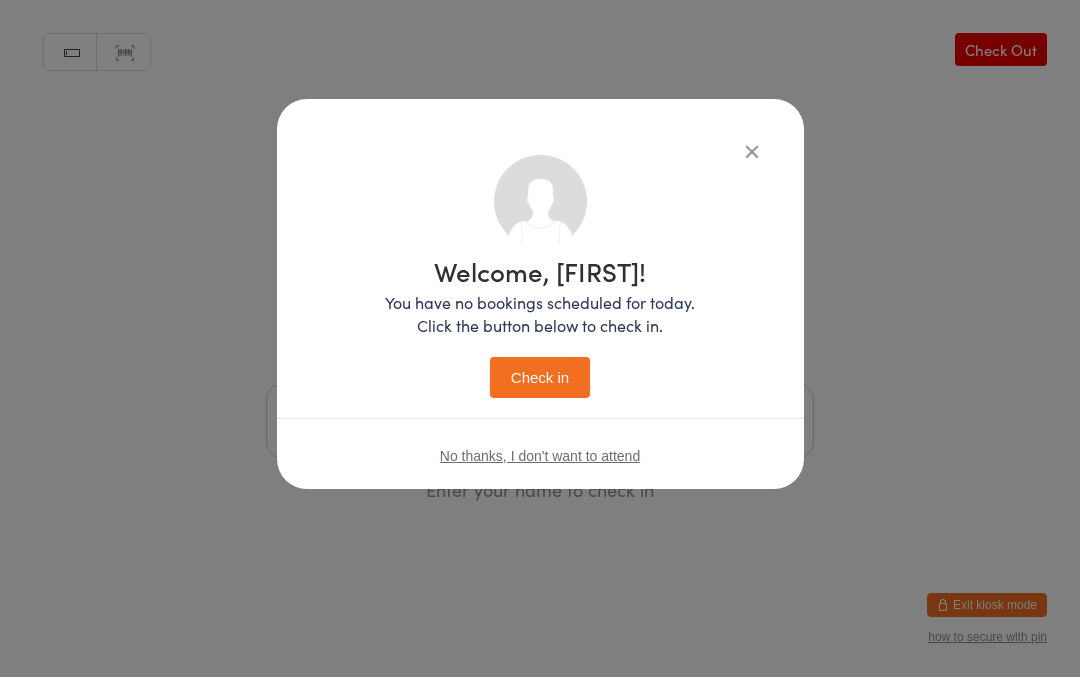 click on "Check in" at bounding box center [540, 378] 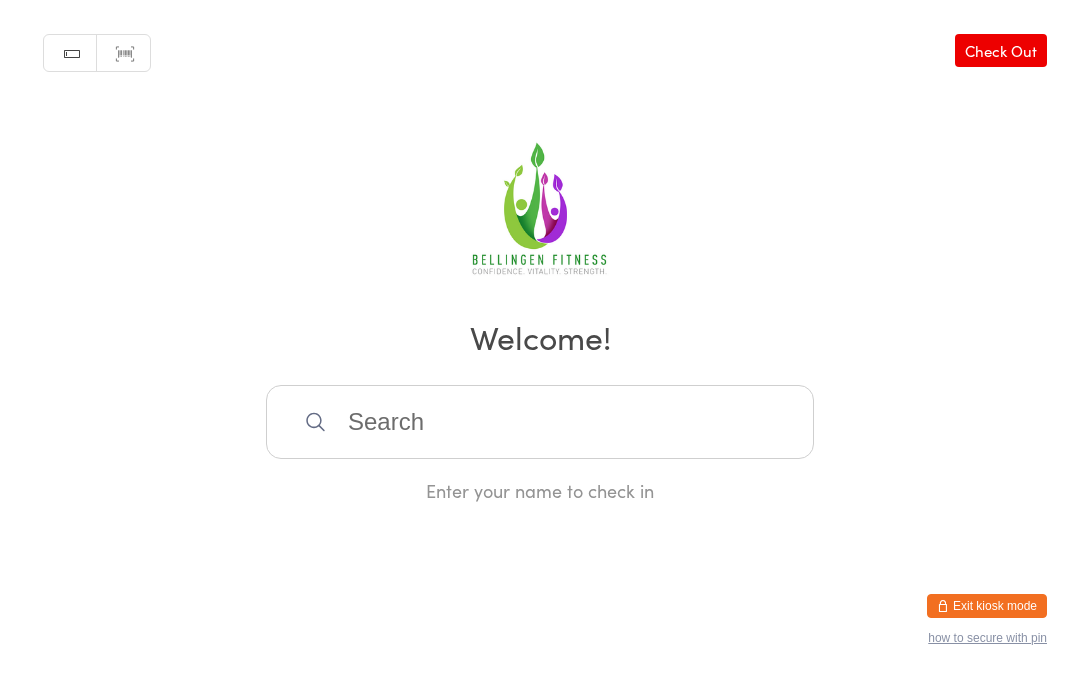 click at bounding box center [540, 422] 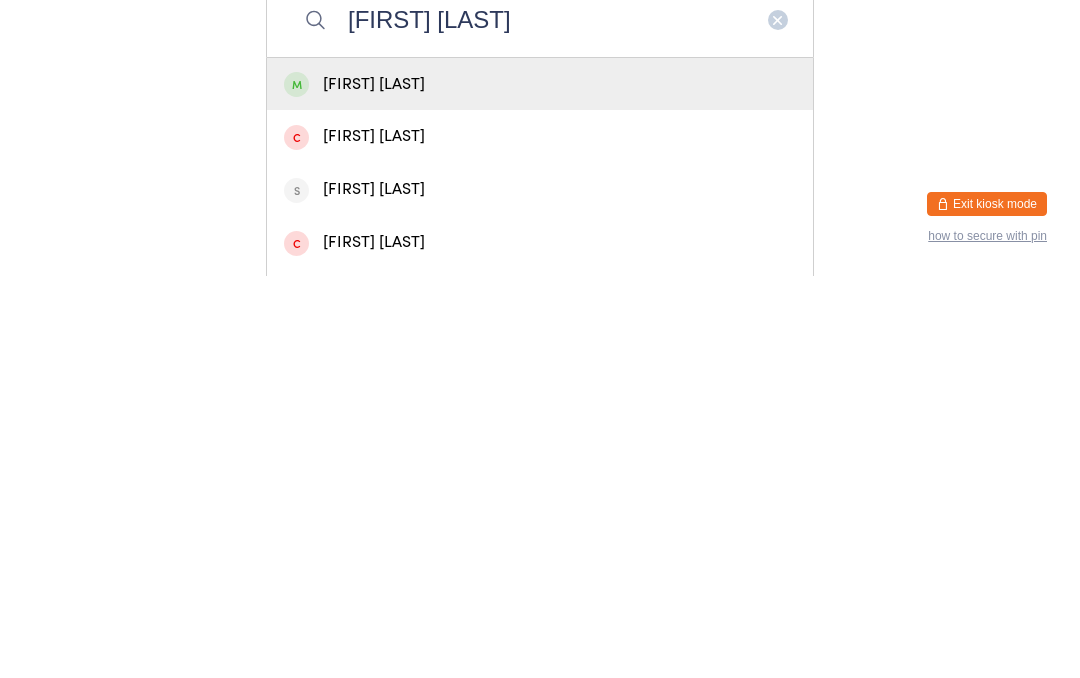 type on "[FIRST] [LAST]" 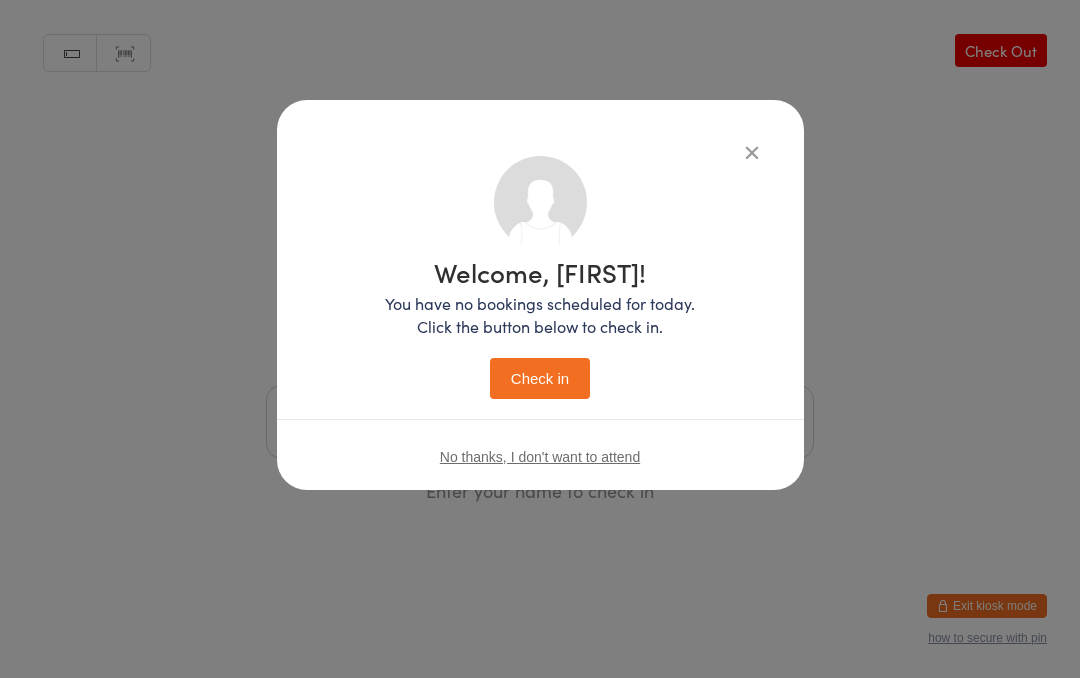 click on "Check in" at bounding box center (540, 378) 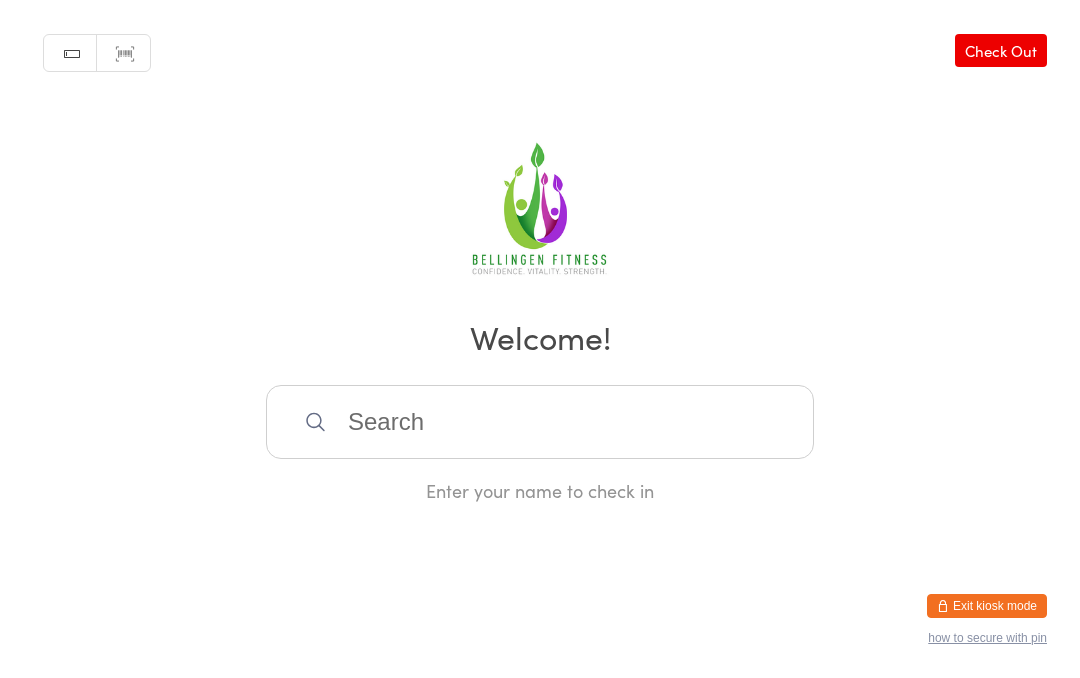 click at bounding box center [540, 422] 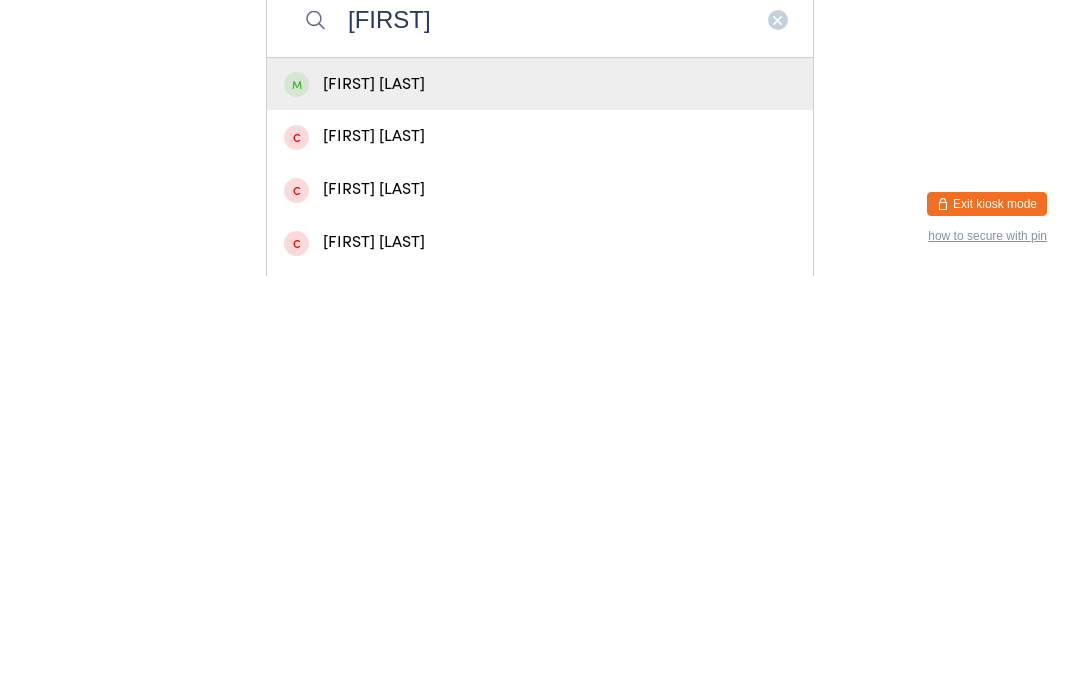 type on "[FIRST]" 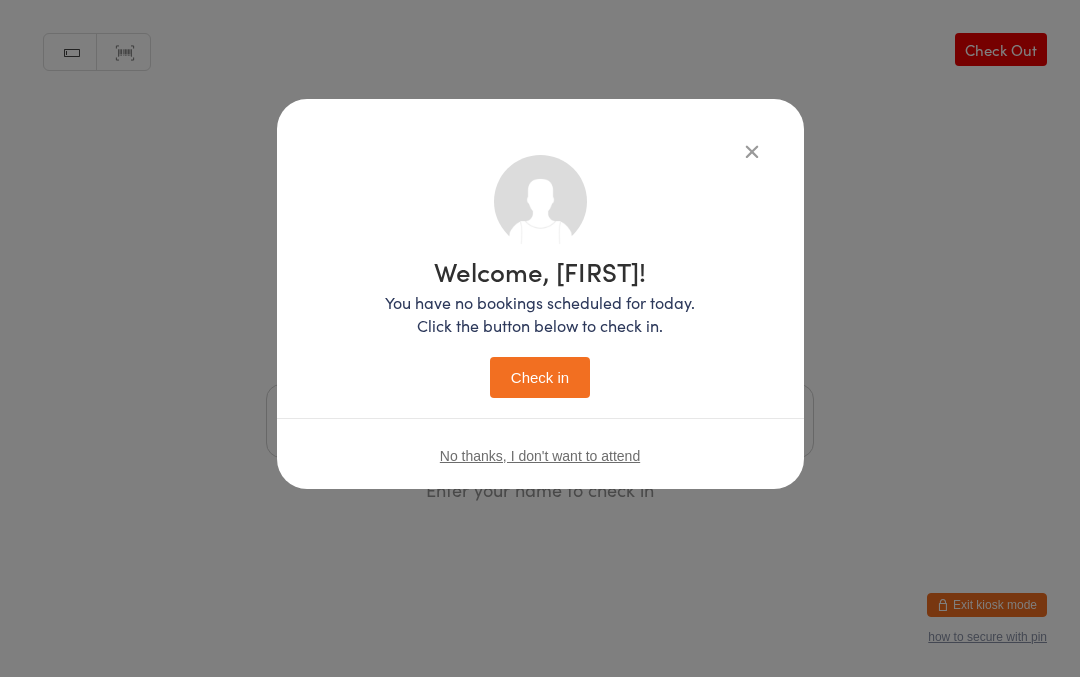 click on "Check in" at bounding box center (540, 378) 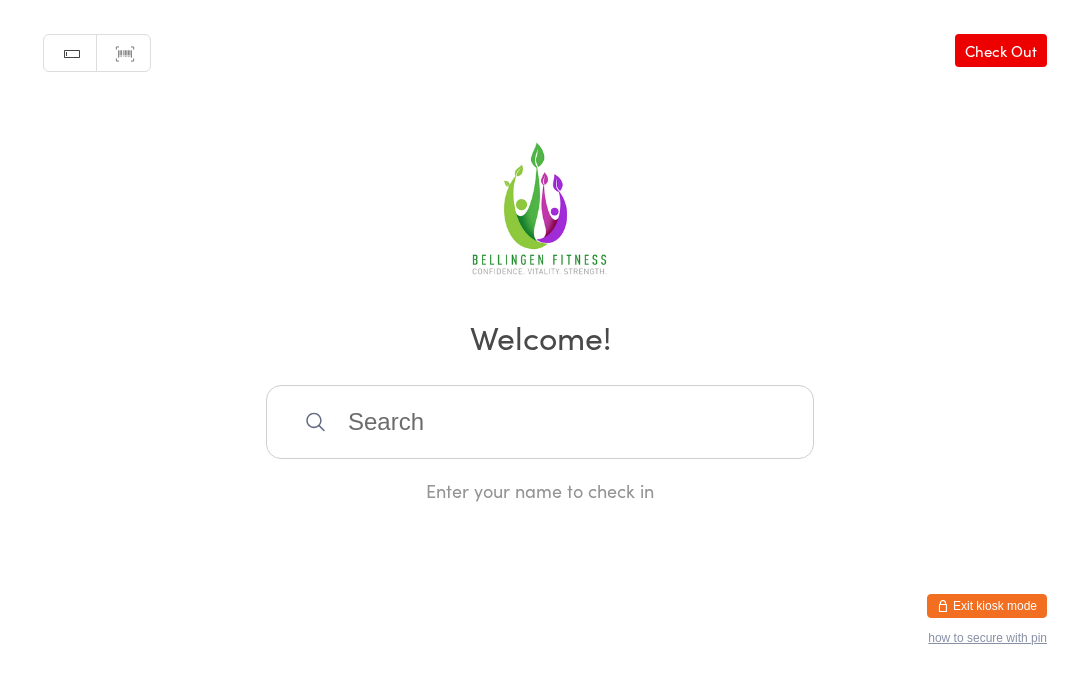 click at bounding box center [540, 422] 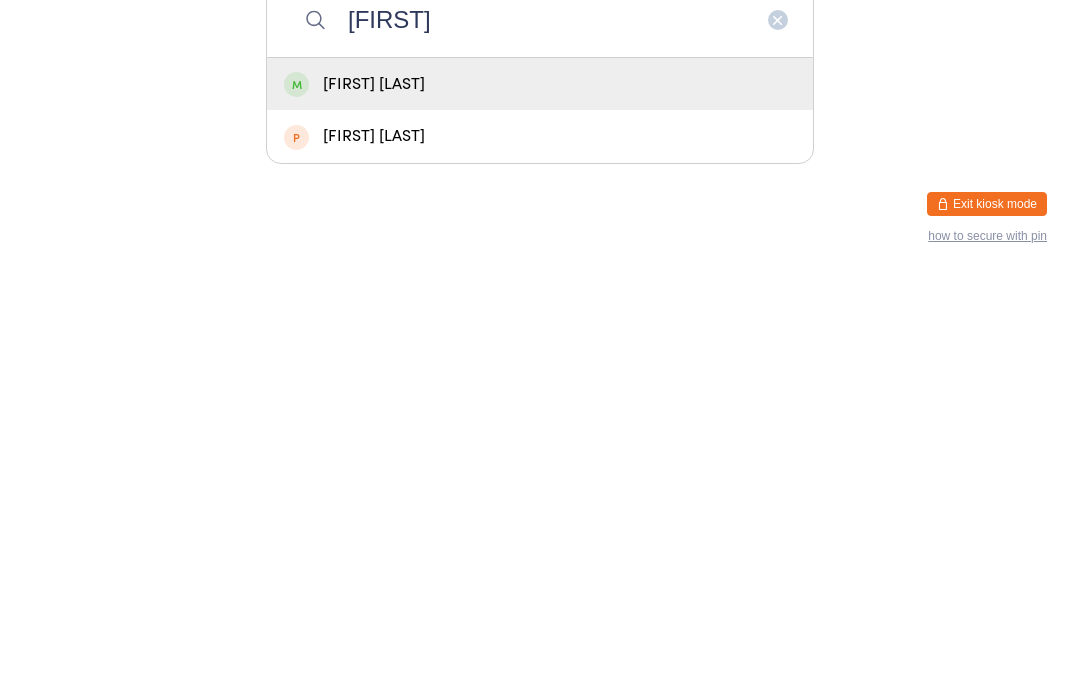 type on "[FIRST]" 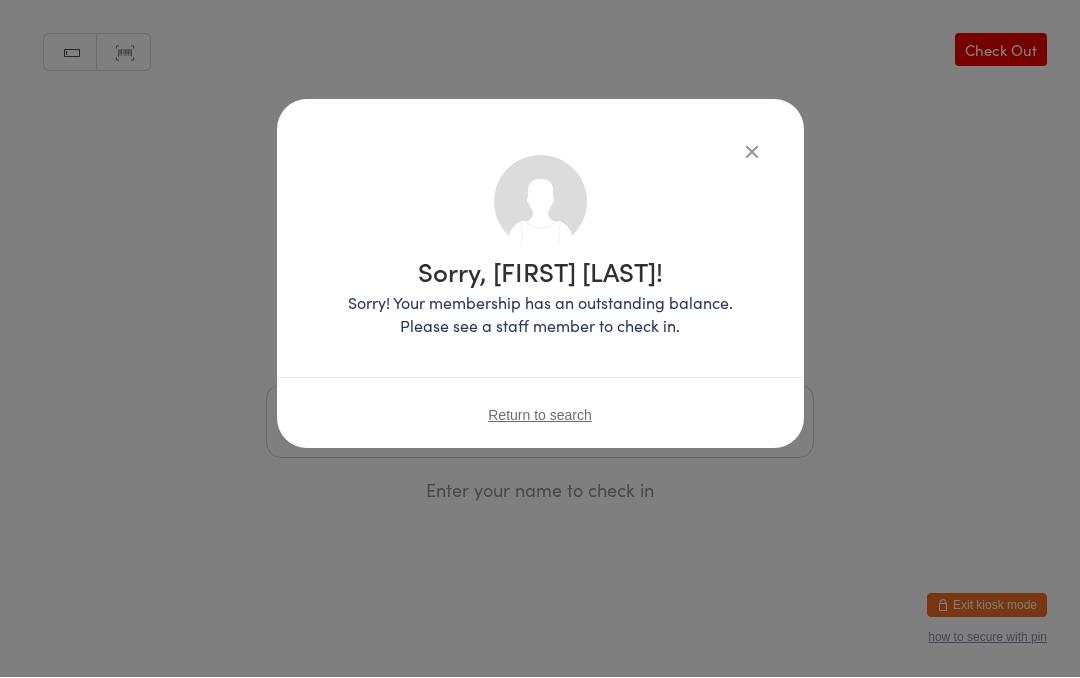 click on "Return to search" at bounding box center (540, 416) 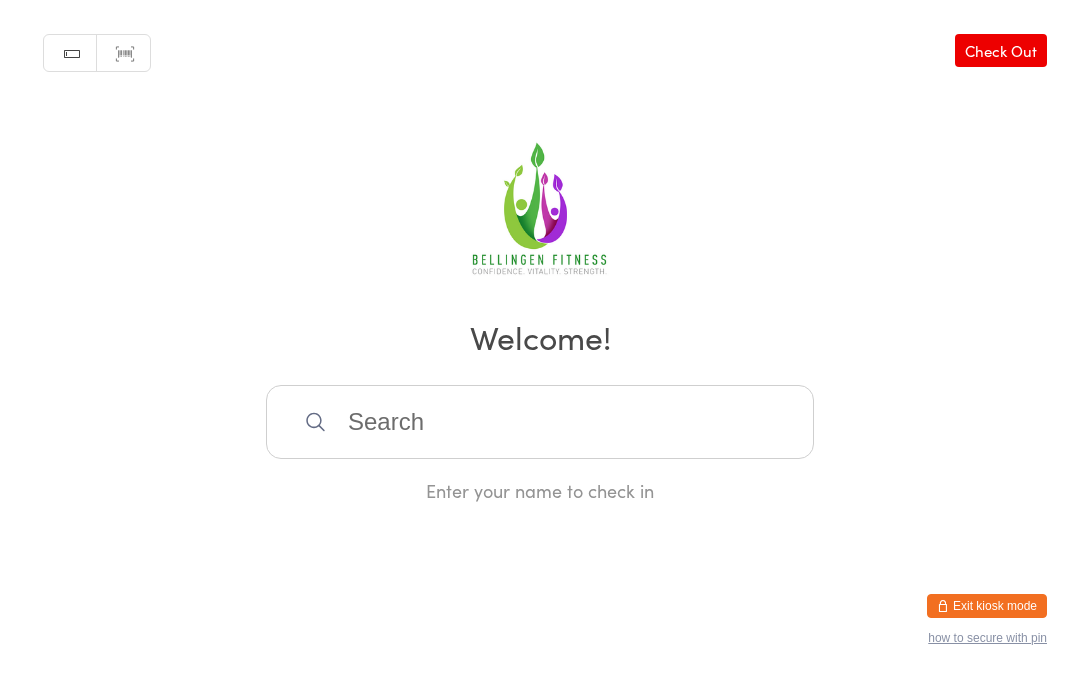 click at bounding box center [540, 422] 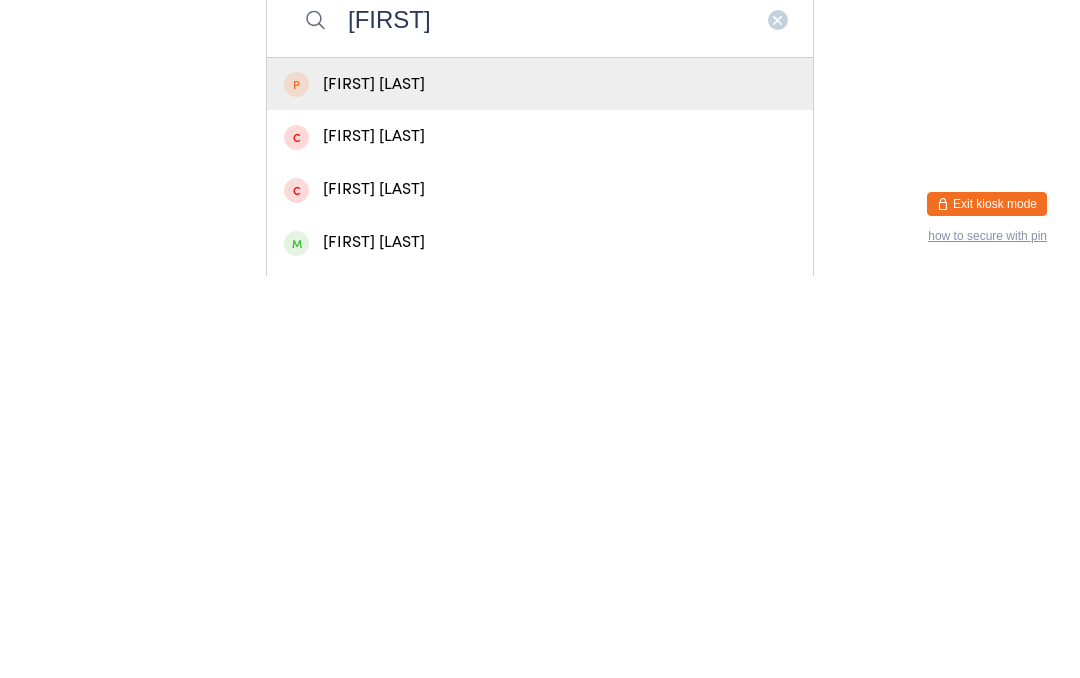 type on "[FIRST]" 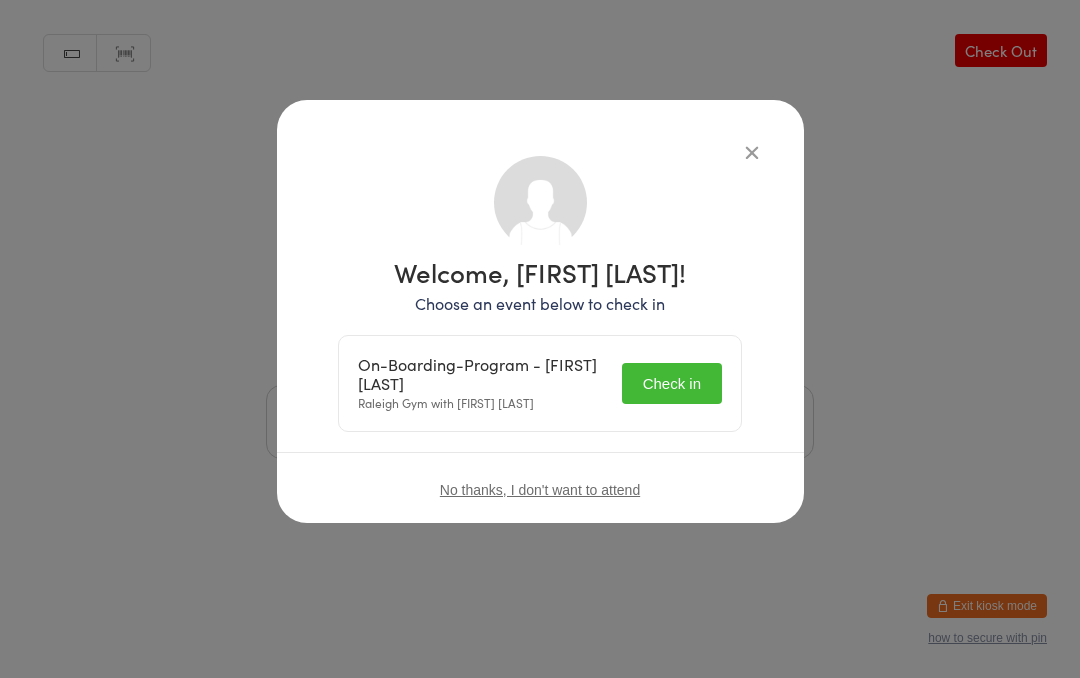 click on "Check in" at bounding box center (672, 383) 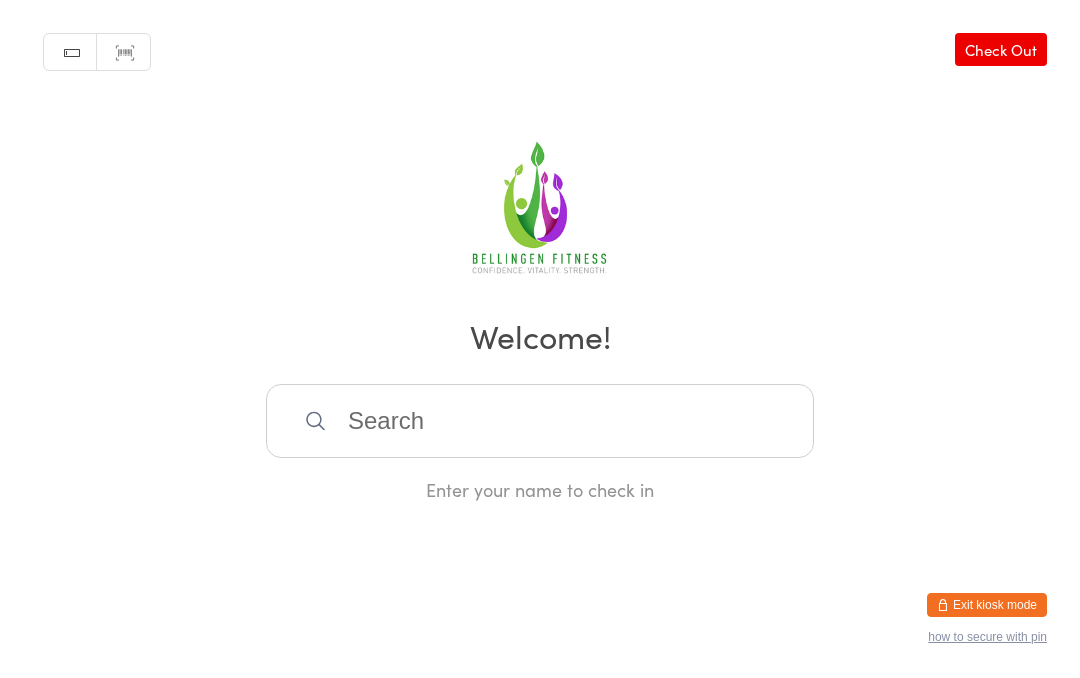 click at bounding box center (540, 422) 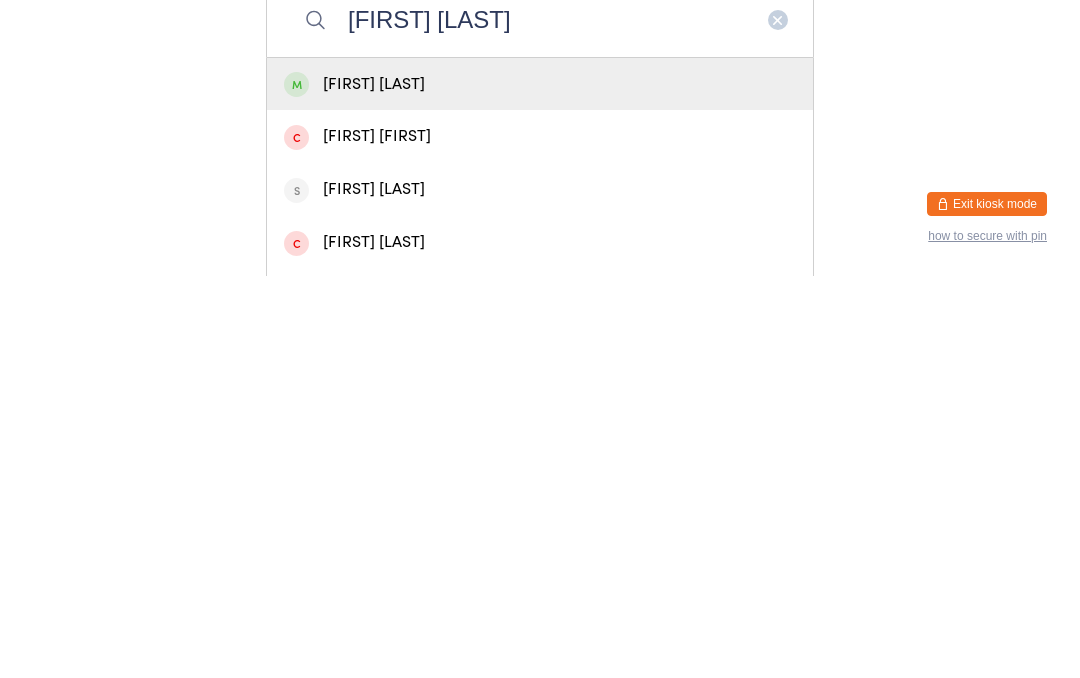 type on "[FIRST] [LAST]" 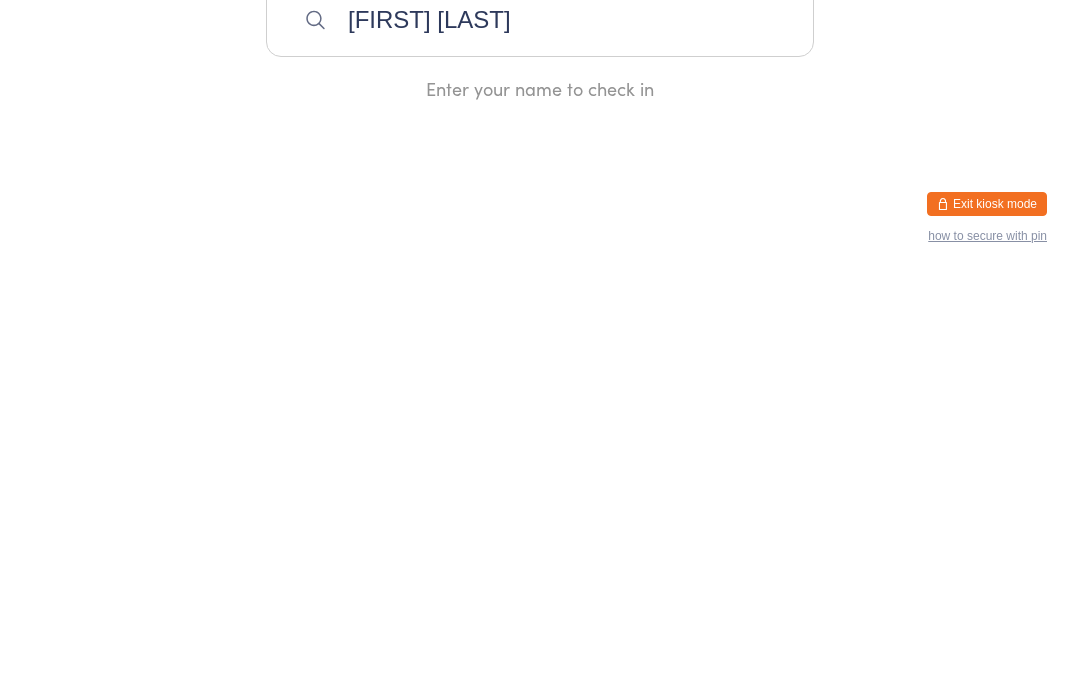 type 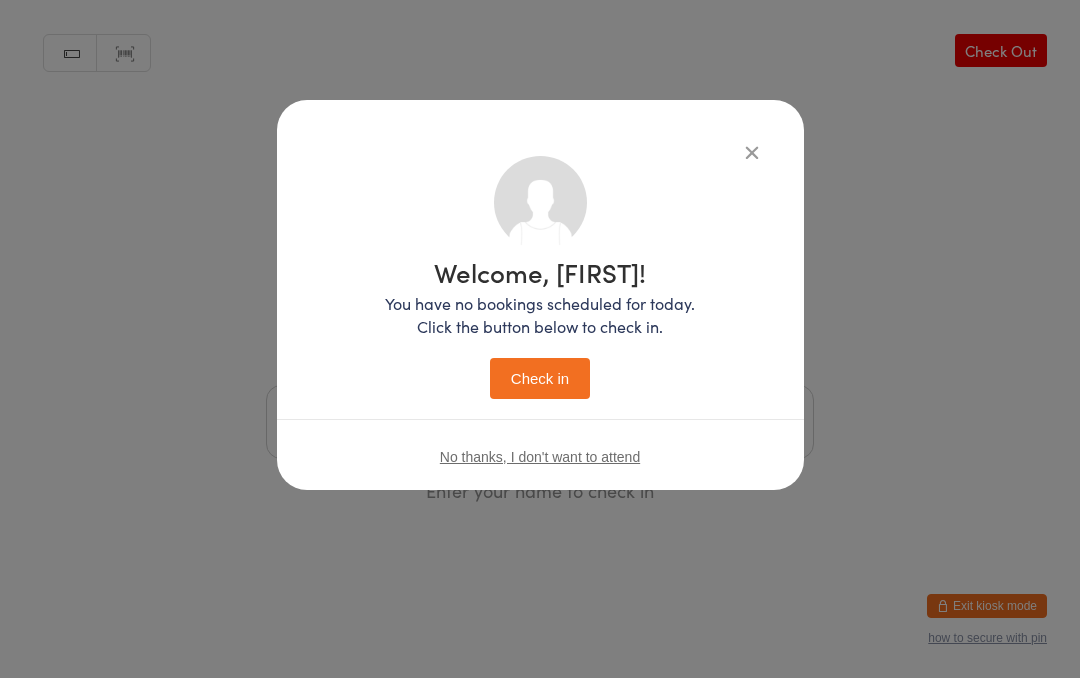 click on "Check in" at bounding box center [540, 378] 